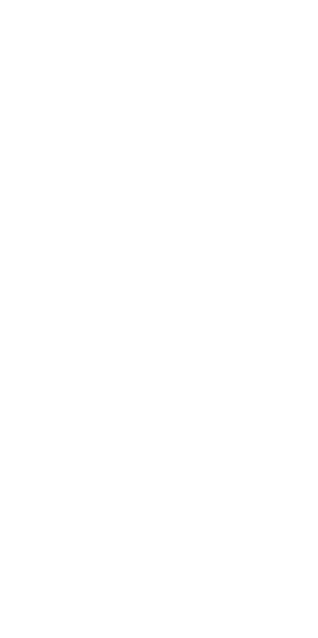 scroll, scrollTop: 0, scrollLeft: 0, axis: both 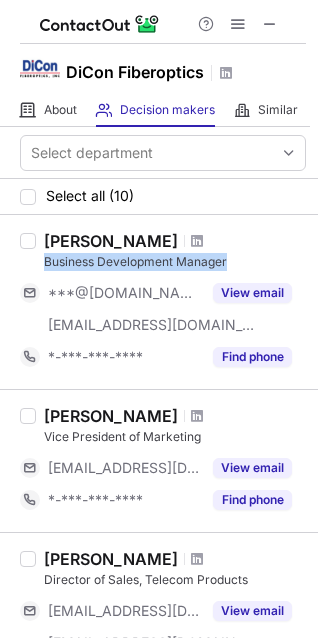 drag, startPoint x: 44, startPoint y: 265, endPoint x: 232, endPoint y: 256, distance: 188.2153 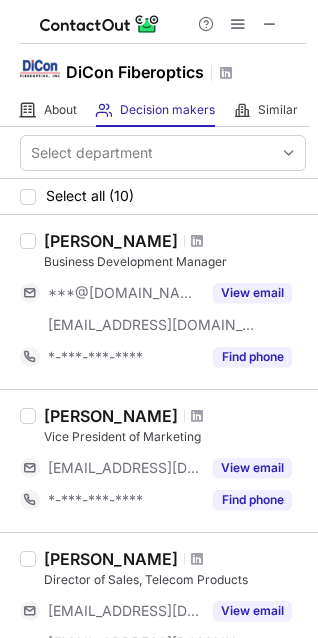 click on "Brendan Sullivan" at bounding box center [175, 241] 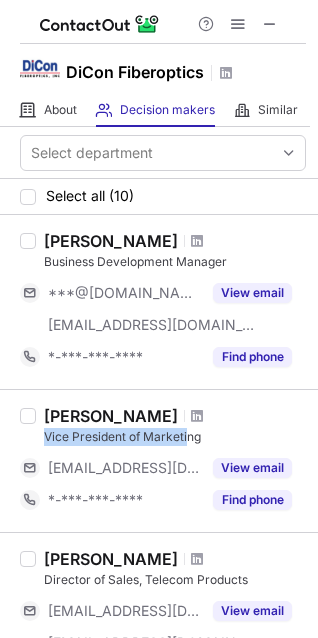 drag, startPoint x: 47, startPoint y: 438, endPoint x: 194, endPoint y: 431, distance: 147.16656 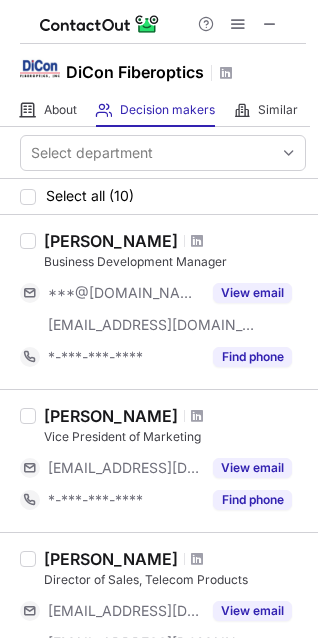 click on "Brian Chiang" at bounding box center (175, 416) 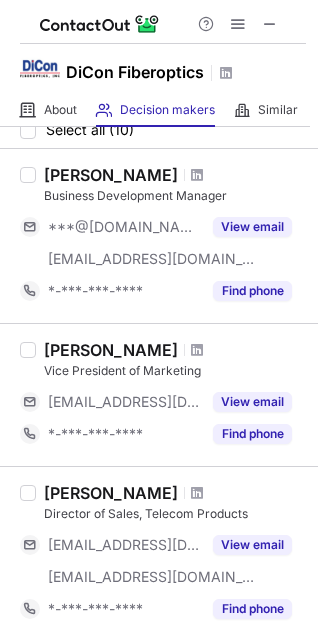 scroll, scrollTop: 100, scrollLeft: 0, axis: vertical 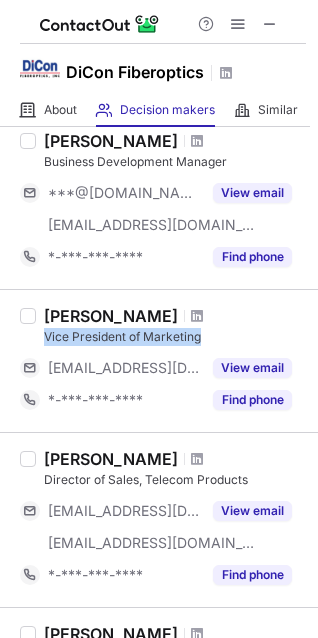 drag, startPoint x: 43, startPoint y: 338, endPoint x: 201, endPoint y: 336, distance: 158.01266 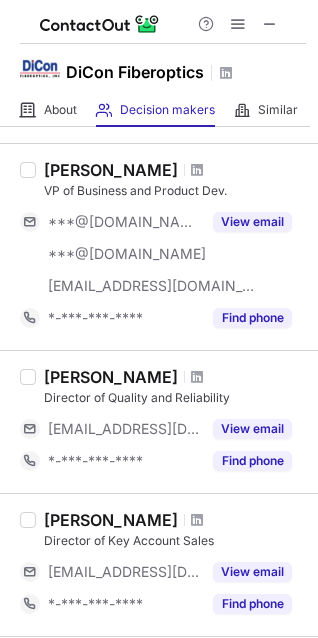 scroll, scrollTop: 600, scrollLeft: 0, axis: vertical 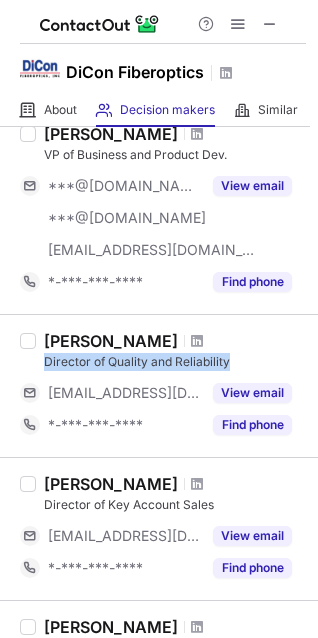 drag, startPoint x: 41, startPoint y: 362, endPoint x: 244, endPoint y: 357, distance: 203.06157 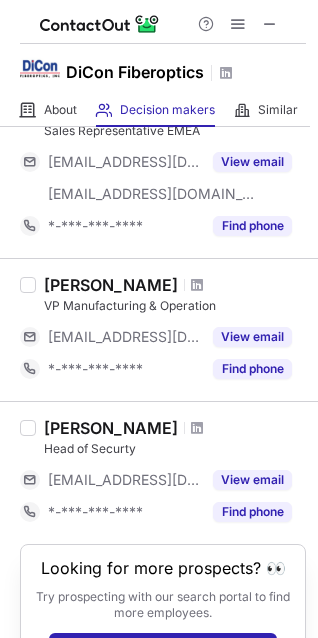 scroll, scrollTop: 1300, scrollLeft: 0, axis: vertical 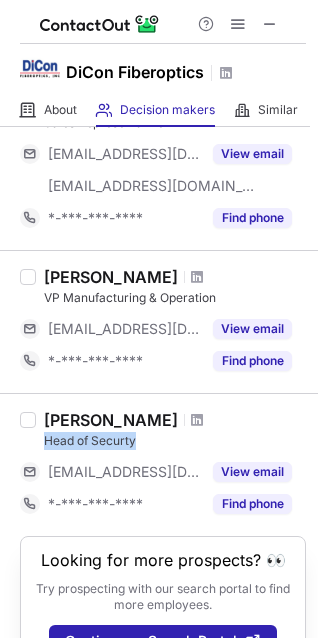 drag, startPoint x: 41, startPoint y: 440, endPoint x: 170, endPoint y: 436, distance: 129.062 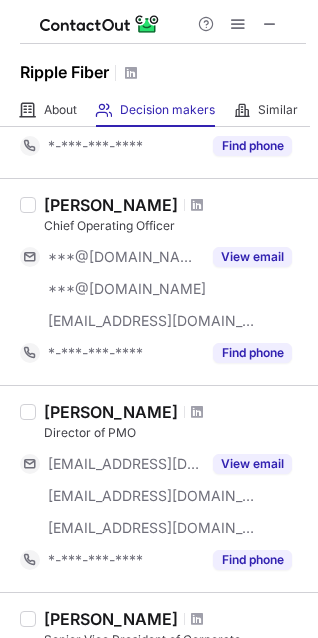 scroll, scrollTop: 400, scrollLeft: 0, axis: vertical 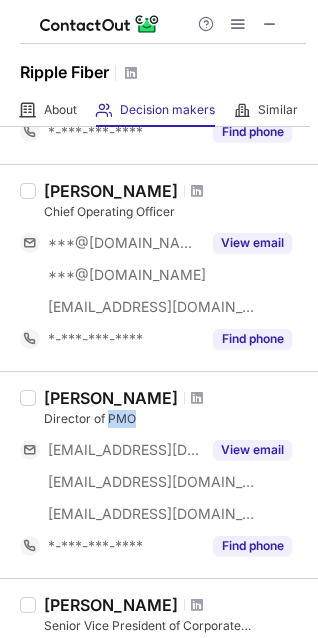 drag, startPoint x: 135, startPoint y: 421, endPoint x: 110, endPoint y: 416, distance: 25.495098 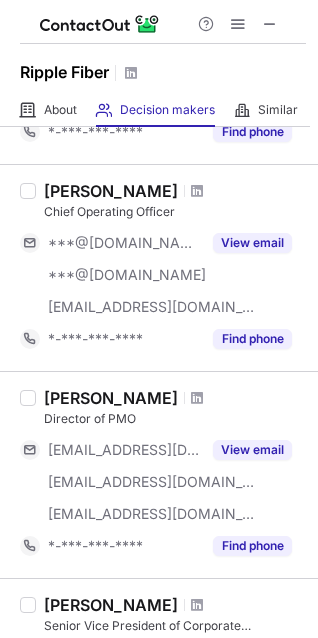 click on "[PERSON_NAME]" at bounding box center (111, 398) 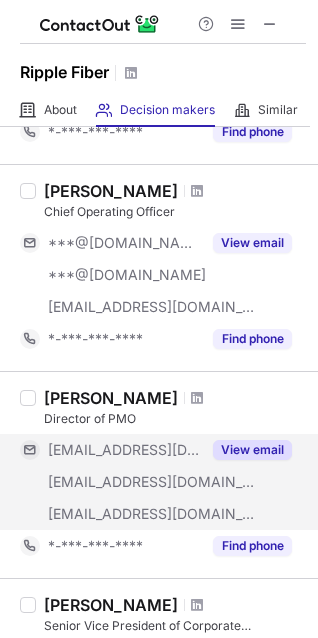click on "View email" at bounding box center (252, 450) 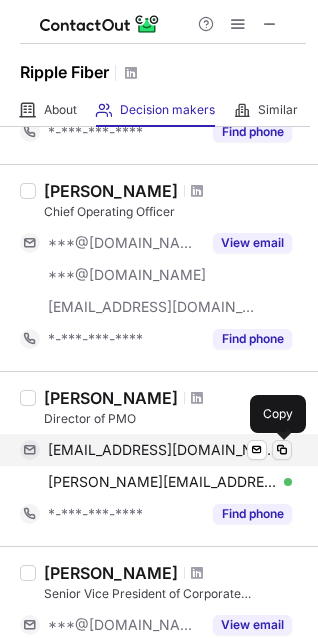 click at bounding box center (282, 450) 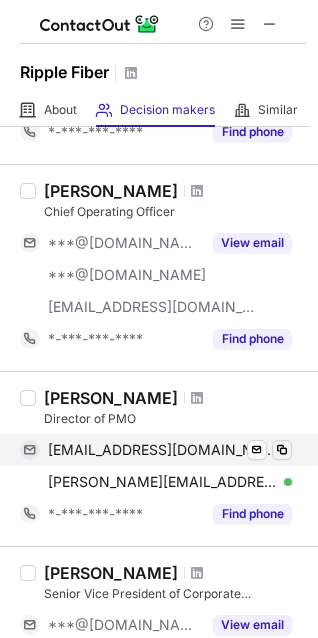 click at bounding box center [282, 450] 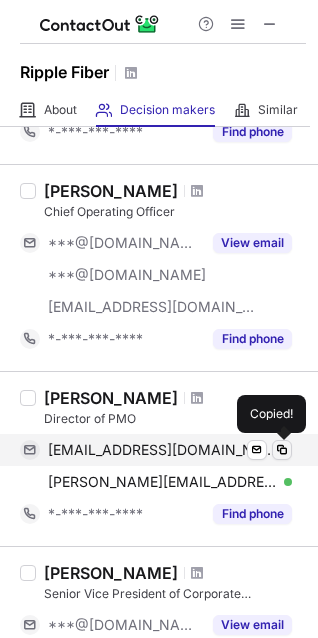 click at bounding box center [282, 450] 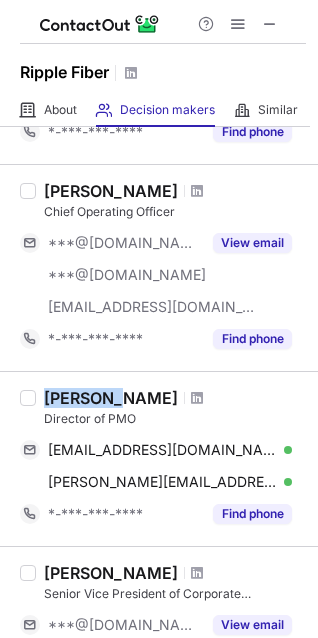 drag, startPoint x: 118, startPoint y: 400, endPoint x: 47, endPoint y: 397, distance: 71.063354 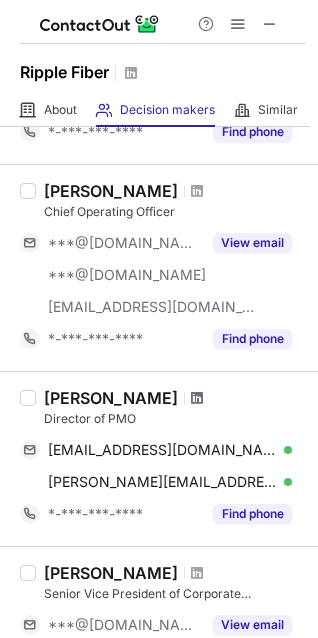 click at bounding box center [197, 398] 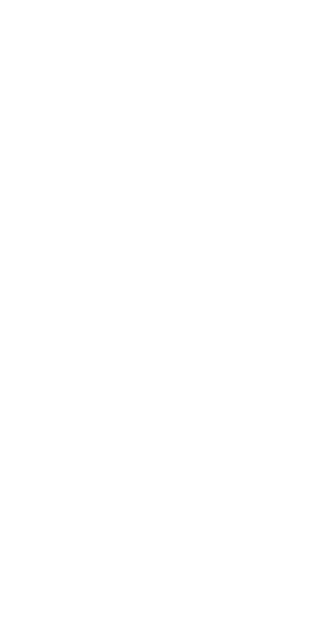 scroll, scrollTop: 0, scrollLeft: 0, axis: both 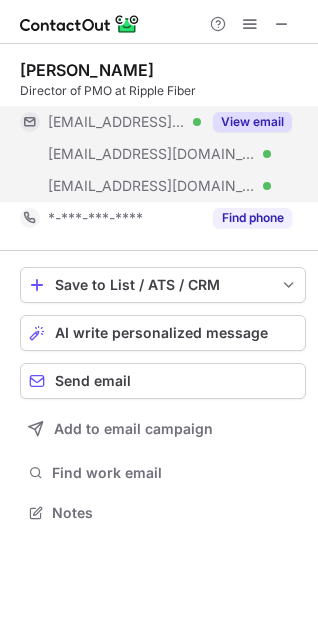 click on "View email" at bounding box center (252, 122) 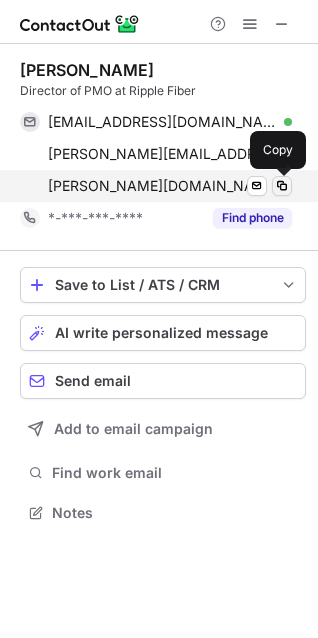 click at bounding box center [282, 186] 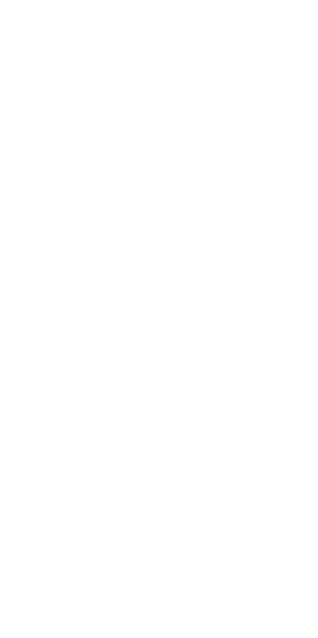 scroll, scrollTop: 0, scrollLeft: 0, axis: both 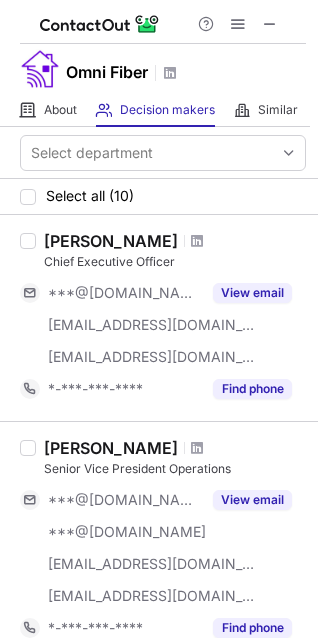 click on "[PERSON_NAME] Chief Executive Officer ***@[DOMAIN_NAME] [EMAIL_ADDRESS][DOMAIN_NAME] [EMAIL_ADDRESS][DOMAIN_NAME] View email *-***-***-**** Find phone" at bounding box center (159, 318) 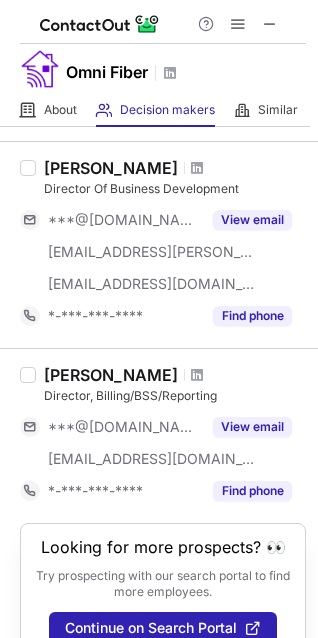 scroll, scrollTop: 1613, scrollLeft: 0, axis: vertical 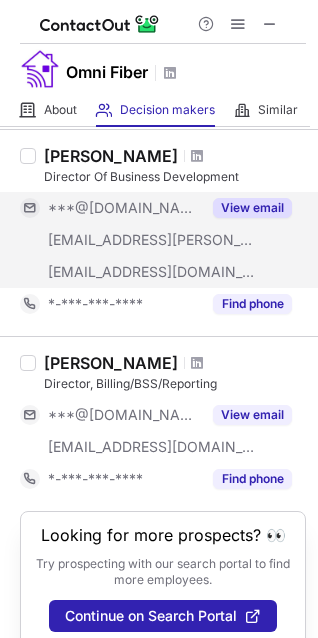 click on "View email" at bounding box center (252, 208) 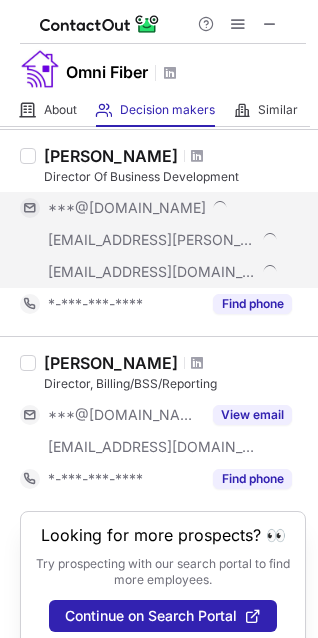 scroll, scrollTop: 1606, scrollLeft: 0, axis: vertical 